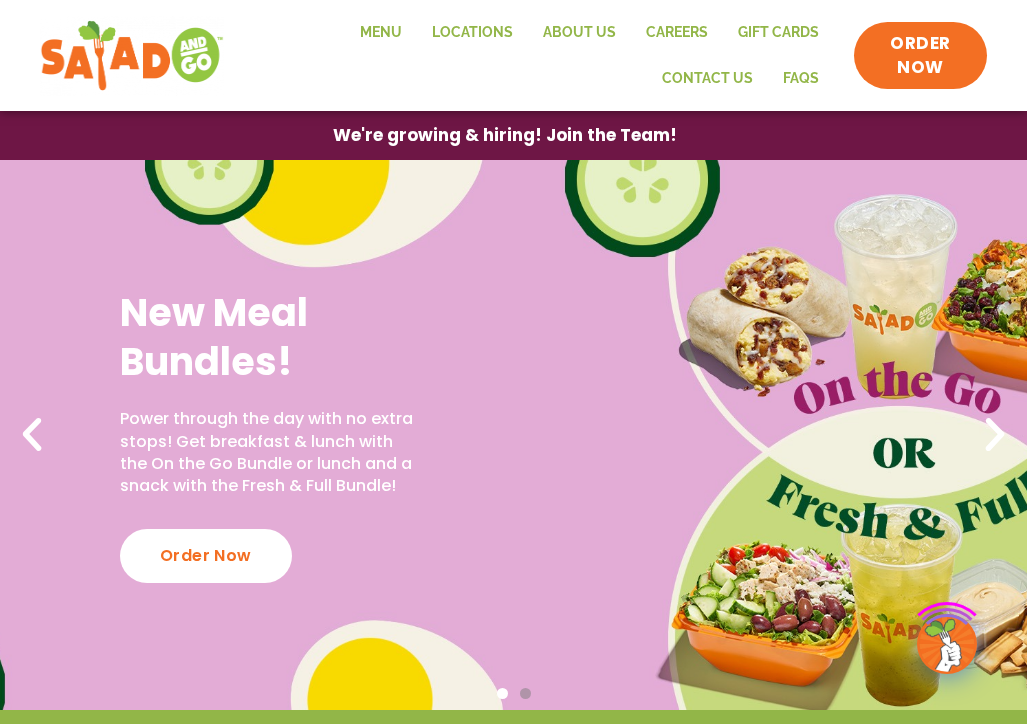 scroll, scrollTop: 0, scrollLeft: 0, axis: both 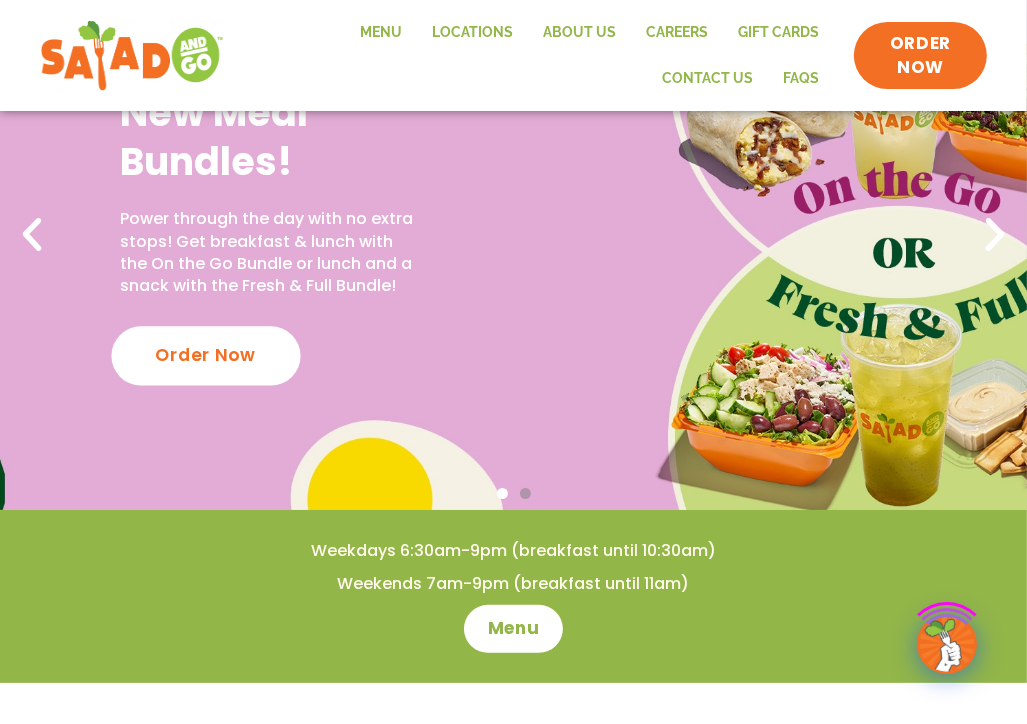 click on "Order Now" at bounding box center [205, 355] 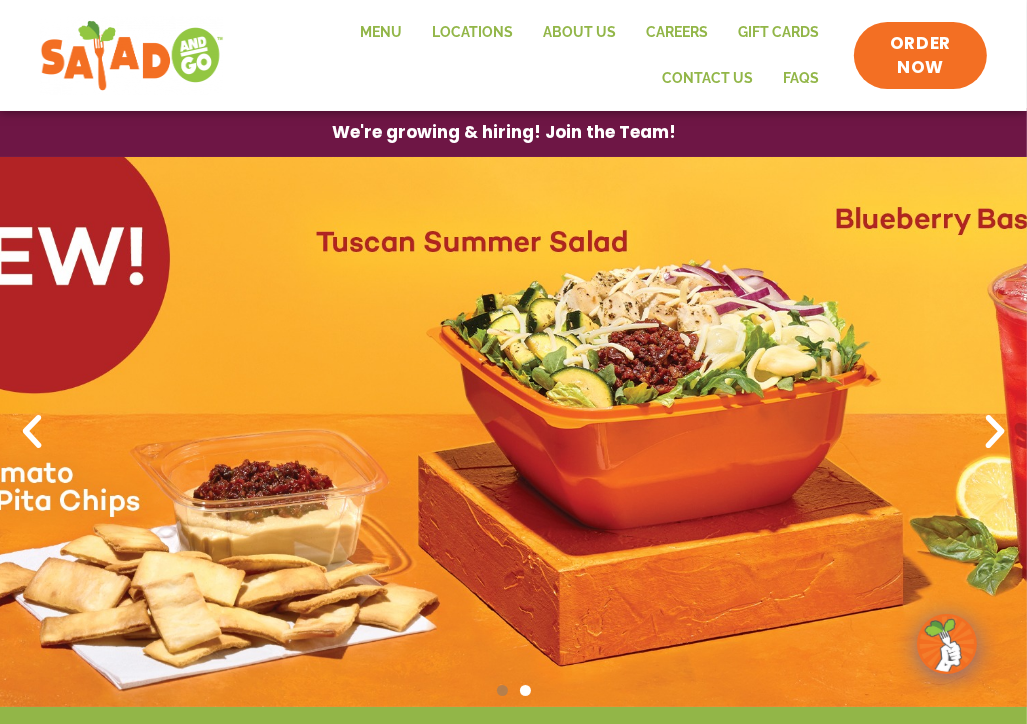 scroll, scrollTop: 0, scrollLeft: 0, axis: both 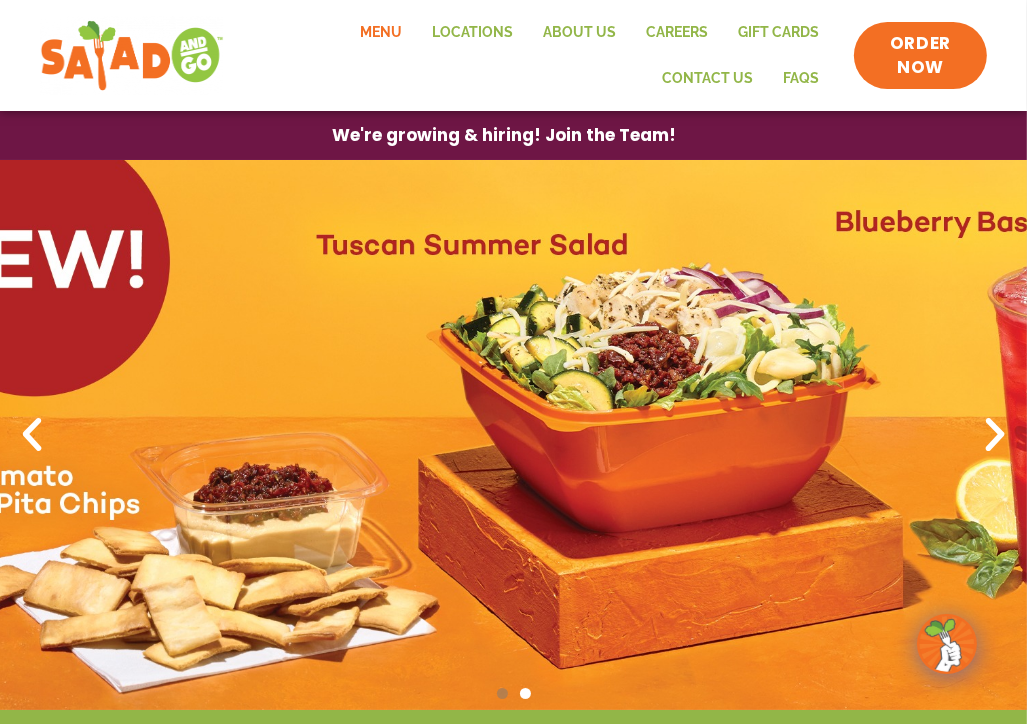 click on "Menu" 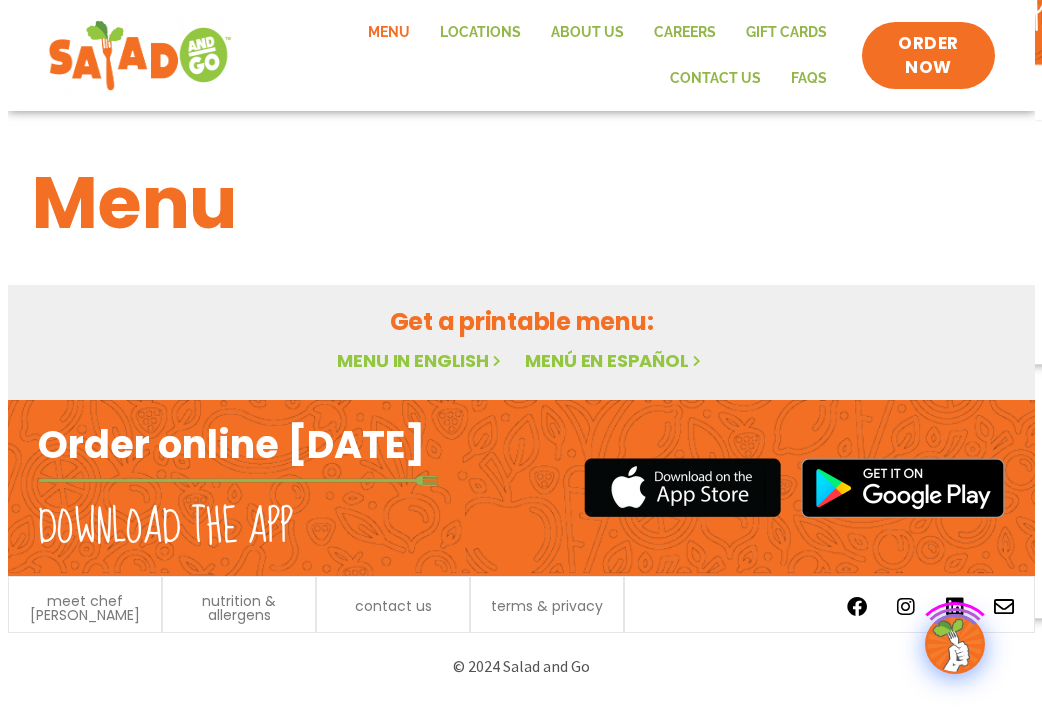 scroll, scrollTop: 0, scrollLeft: 0, axis: both 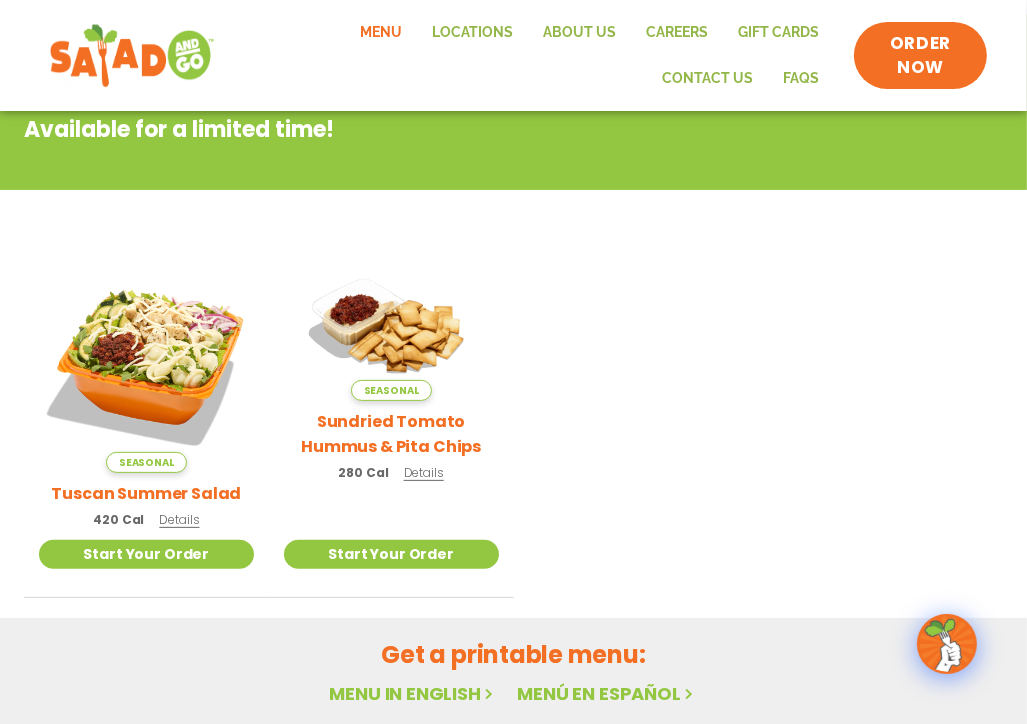 click at bounding box center (131, 56) 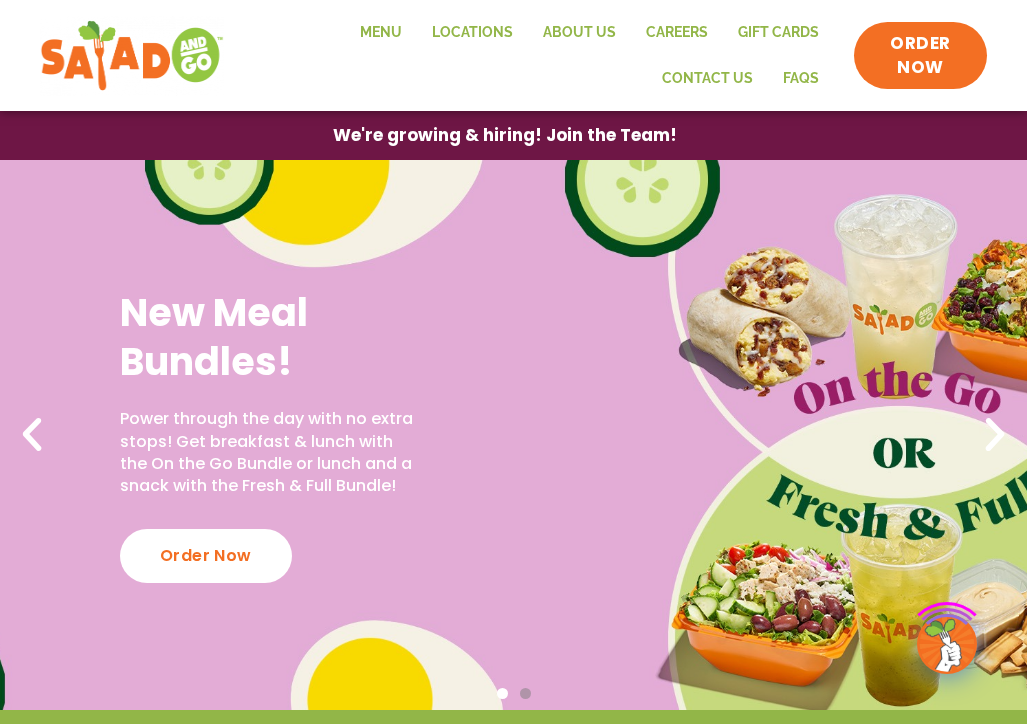 scroll, scrollTop: 70, scrollLeft: 0, axis: vertical 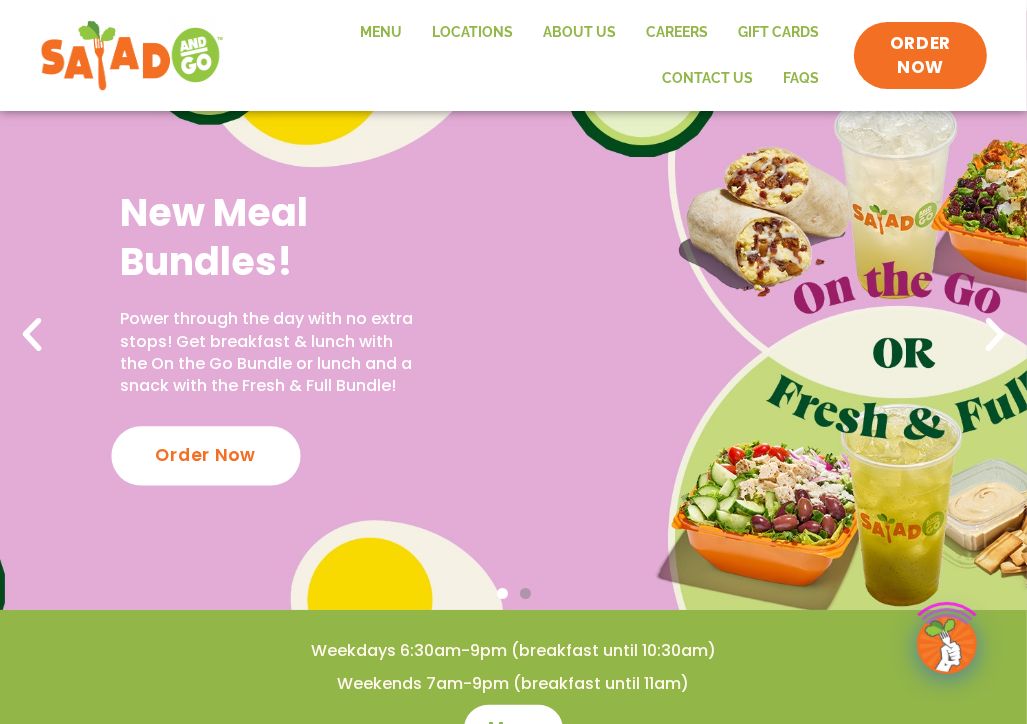 click on "Order Now" at bounding box center (205, 455) 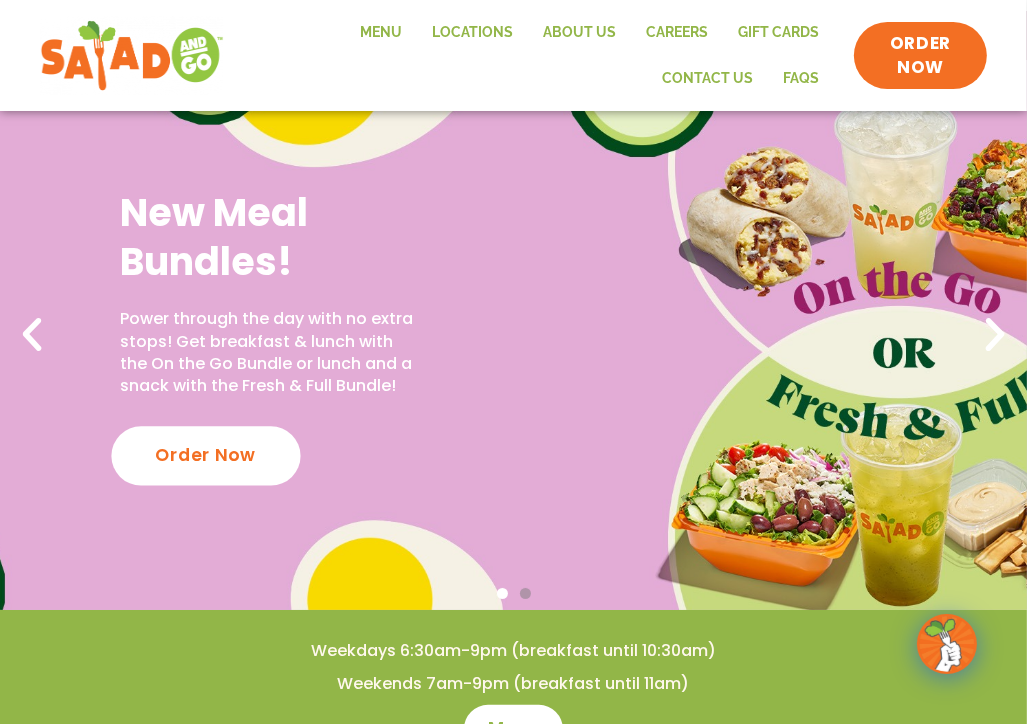click on "Order Now" at bounding box center (205, 455) 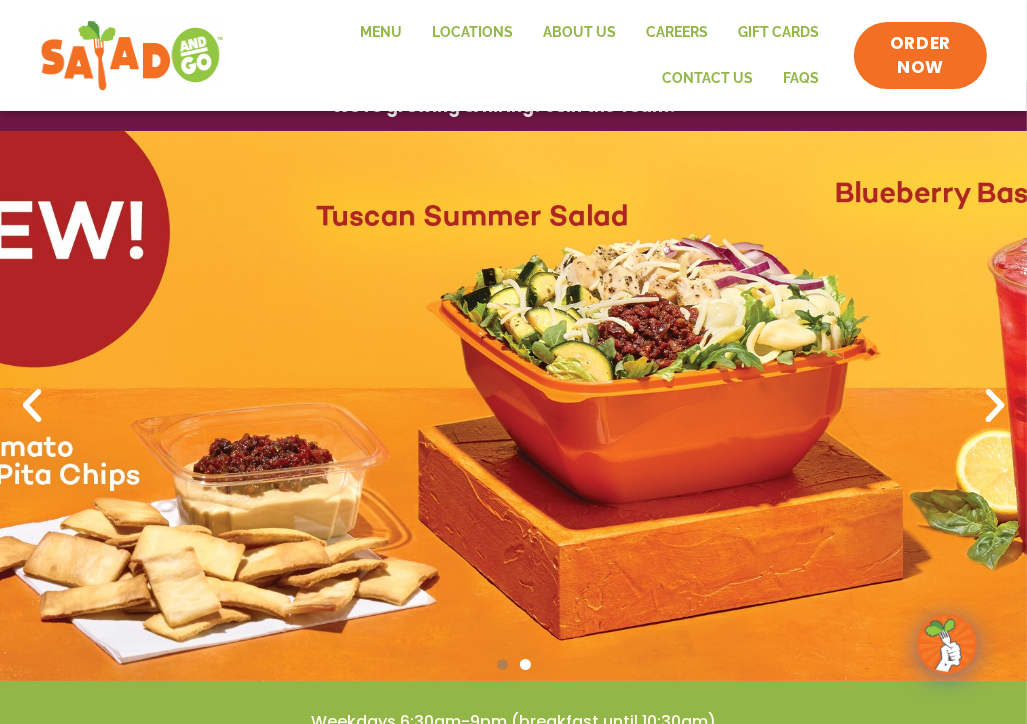scroll, scrollTop: 0, scrollLeft: 0, axis: both 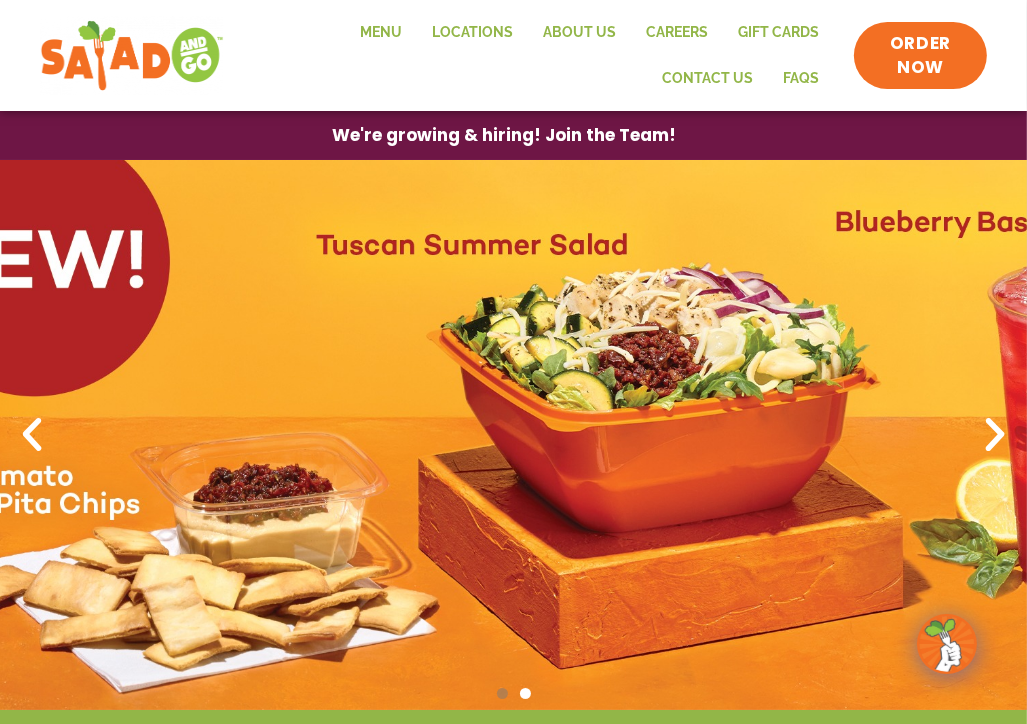 click at bounding box center (995, 435) 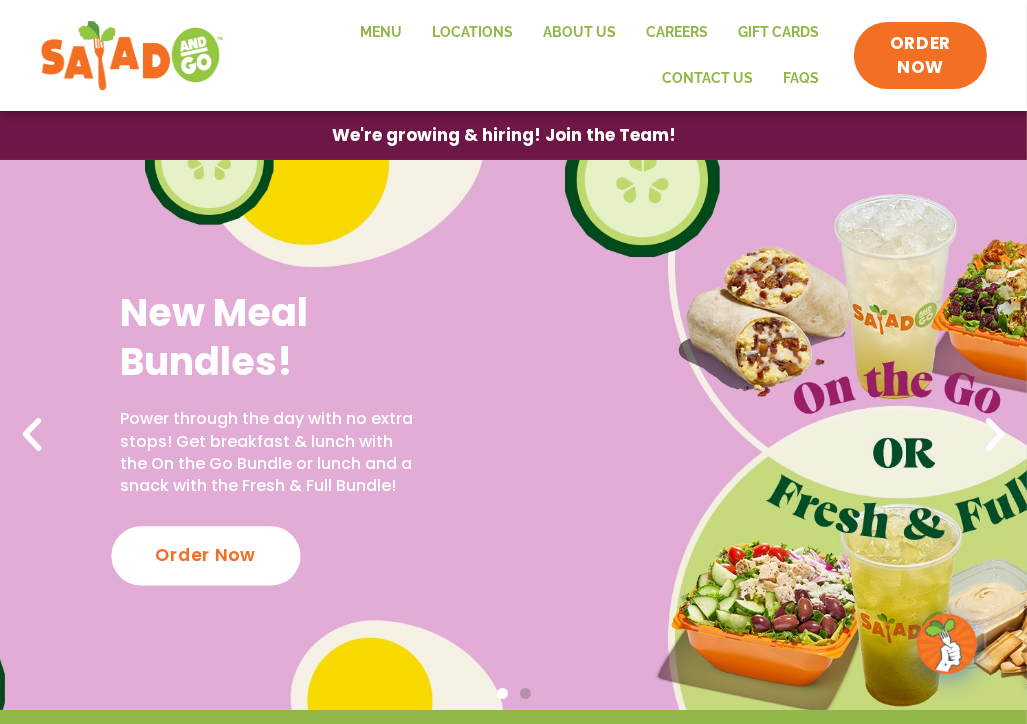 scroll, scrollTop: 200, scrollLeft: 0, axis: vertical 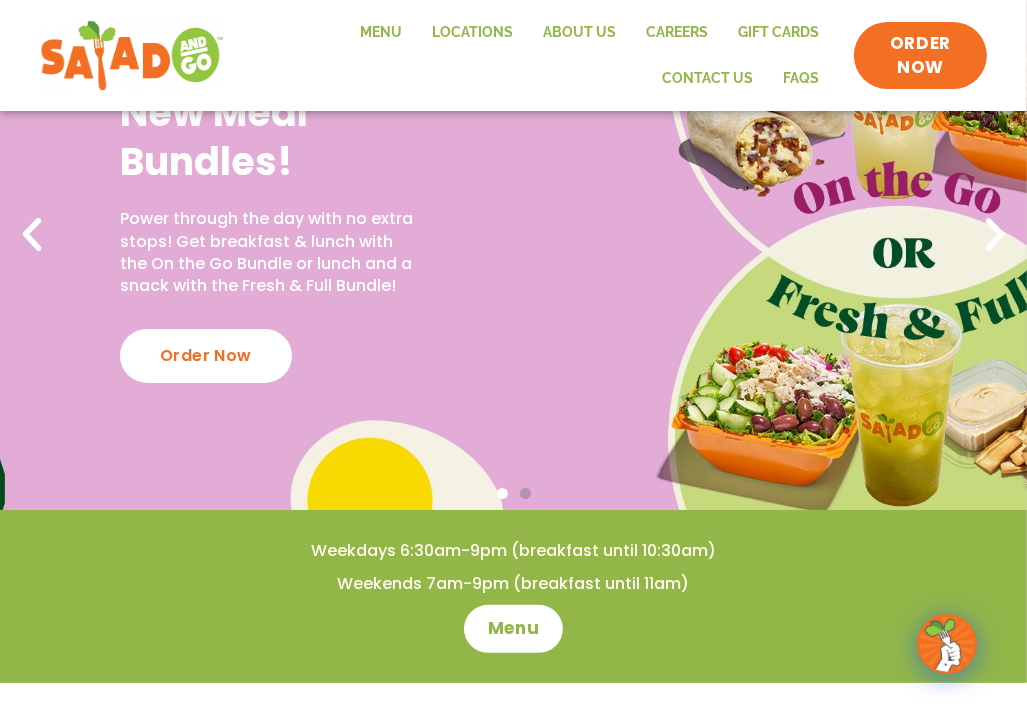 click on "New Meal Bundles! Power through the day with no extra stops! Get breakfast & lunch with the On the Go Bundle or lunch and a snack with the Fresh & Full Bundle! Order Now" at bounding box center [513, 235] 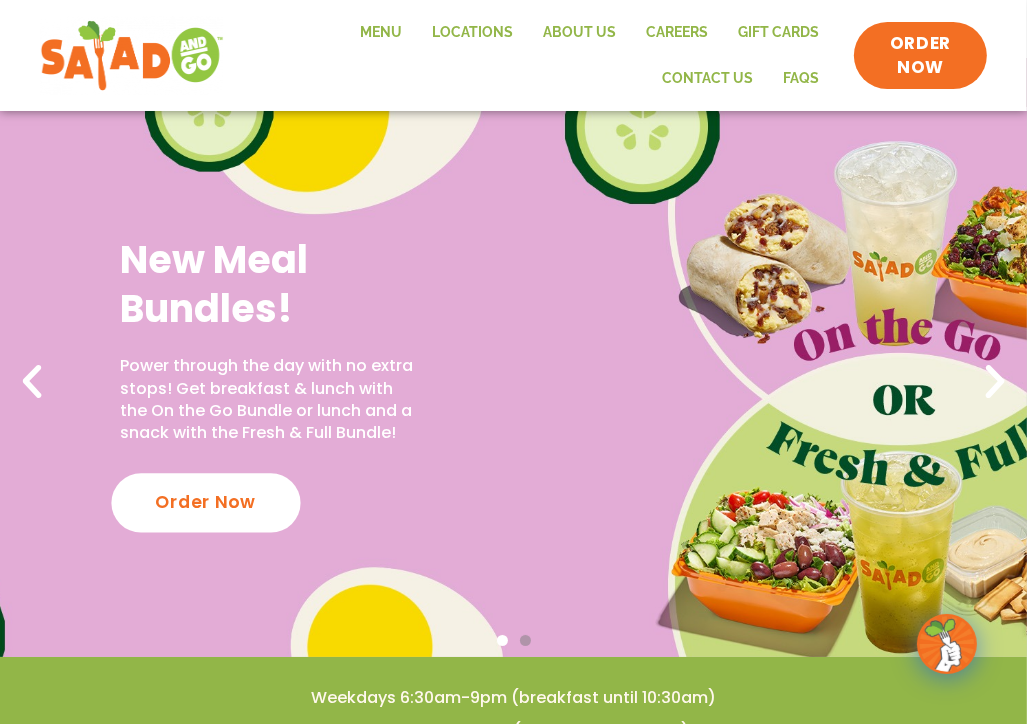 scroll, scrollTop: 0, scrollLeft: 0, axis: both 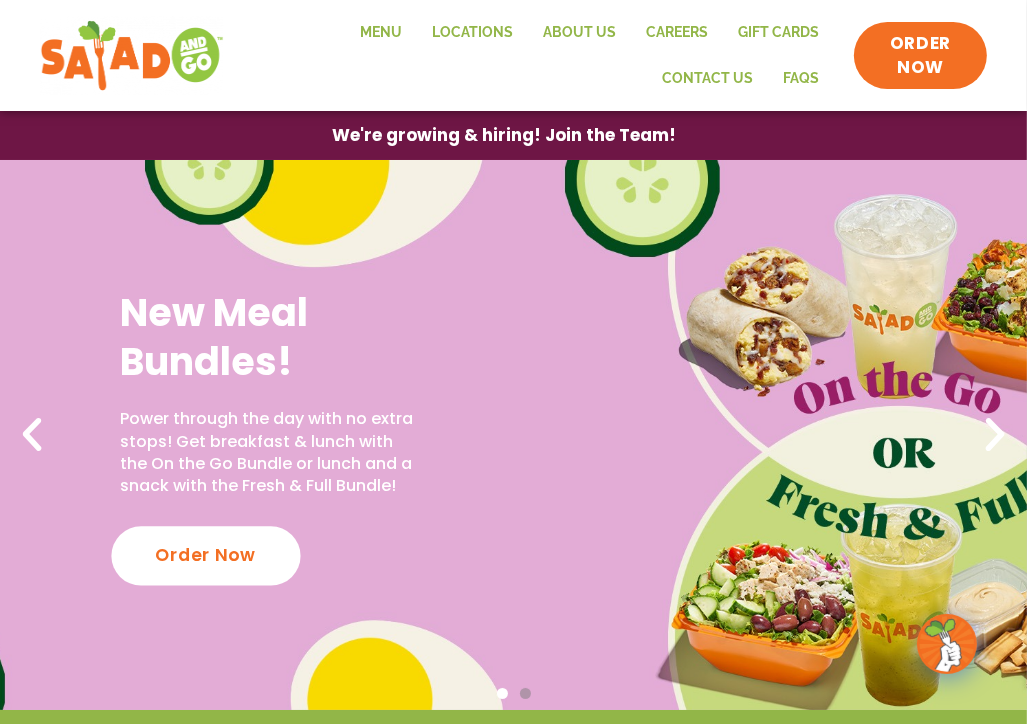 click on "Order Now" at bounding box center (205, 555) 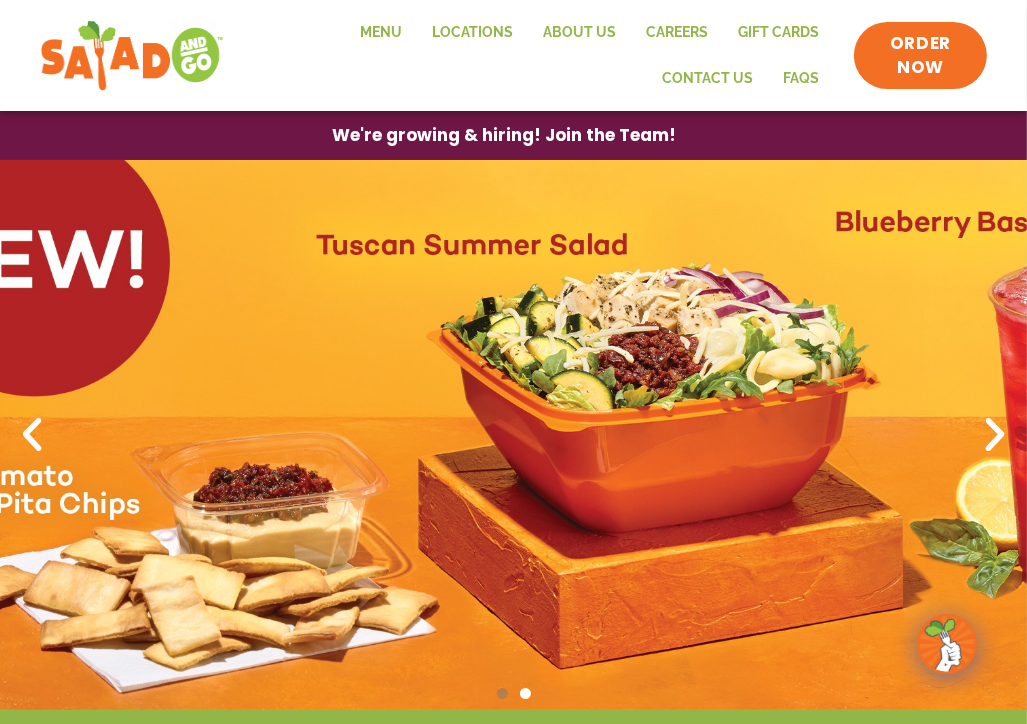 click at bounding box center [513, 435] 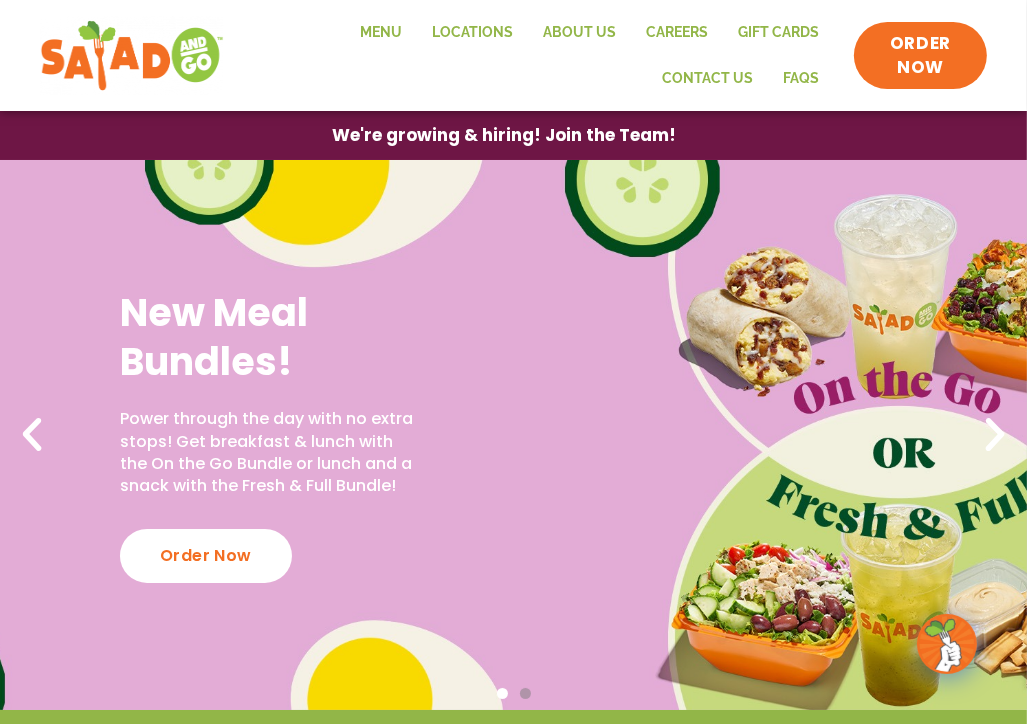 click at bounding box center [32, 435] 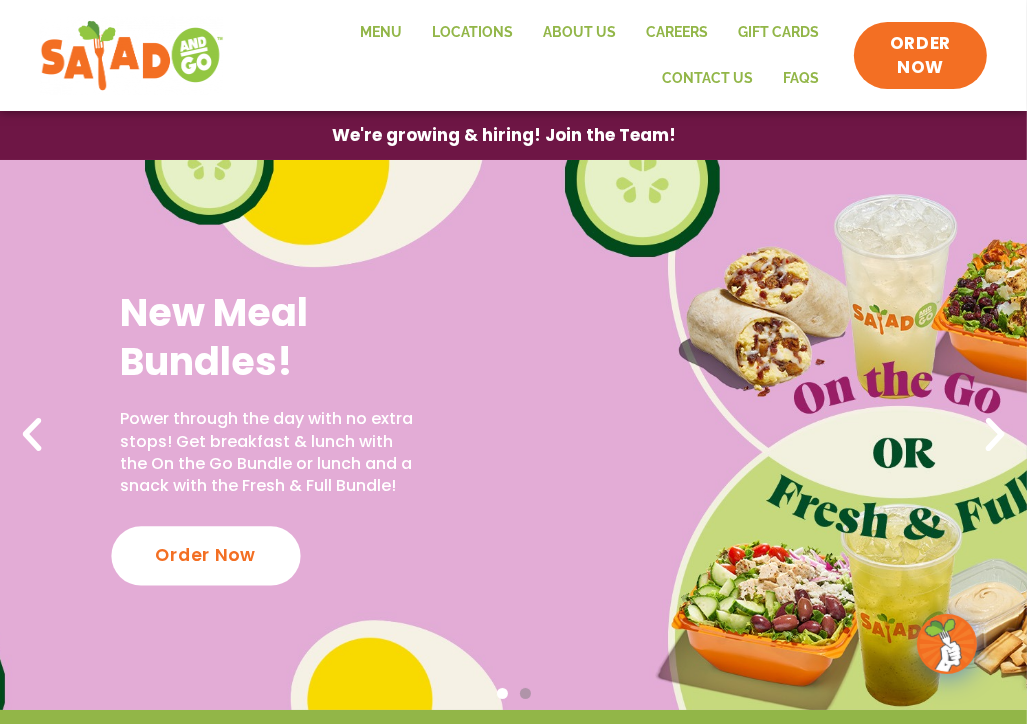 click on "Order Now" at bounding box center [205, 555] 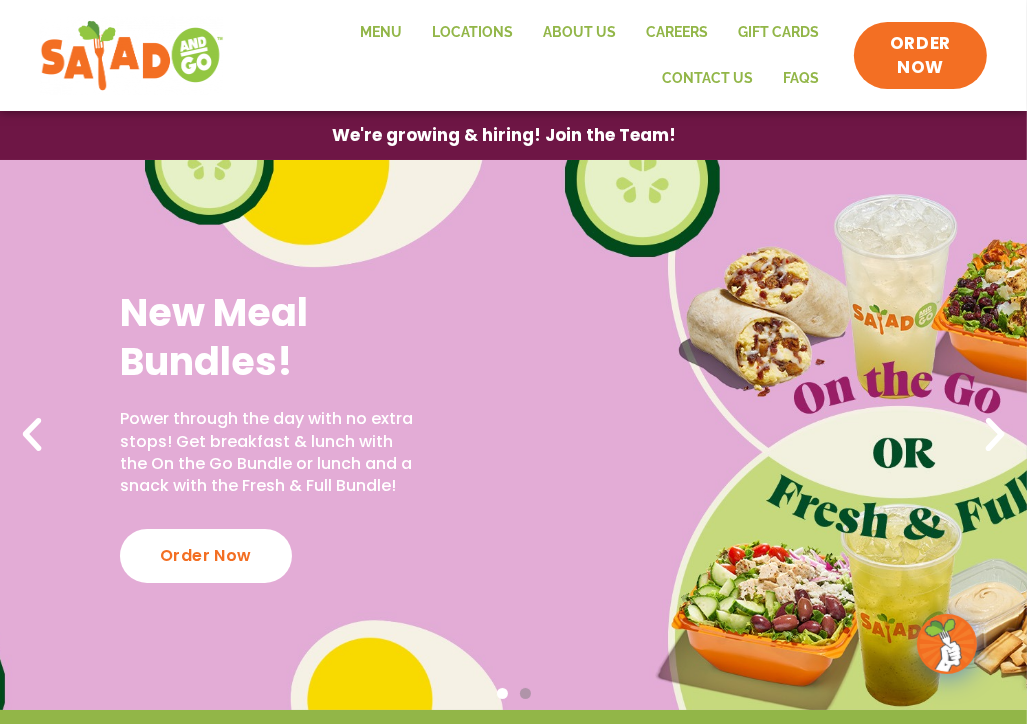 click on "New Meal Bundles! Power through the day with no extra stops! Get breakfast & lunch with the On the Go Bundle or lunch and a snack with the Fresh & Full Bundle! Order Now New Meal Bundles! Power through the day with no extra stops! Get breakfast & lunch with the On the Go Bundle or lunch and a snack with the Fresh & Full Bundle! Order Now New Meal Bundles! Power through the day with no extra stops! Get breakfast & lunch with the On the Go Bundle or lunch and a snack with the Fresh & Full Bundle! Order Now" at bounding box center [-1541, 435] 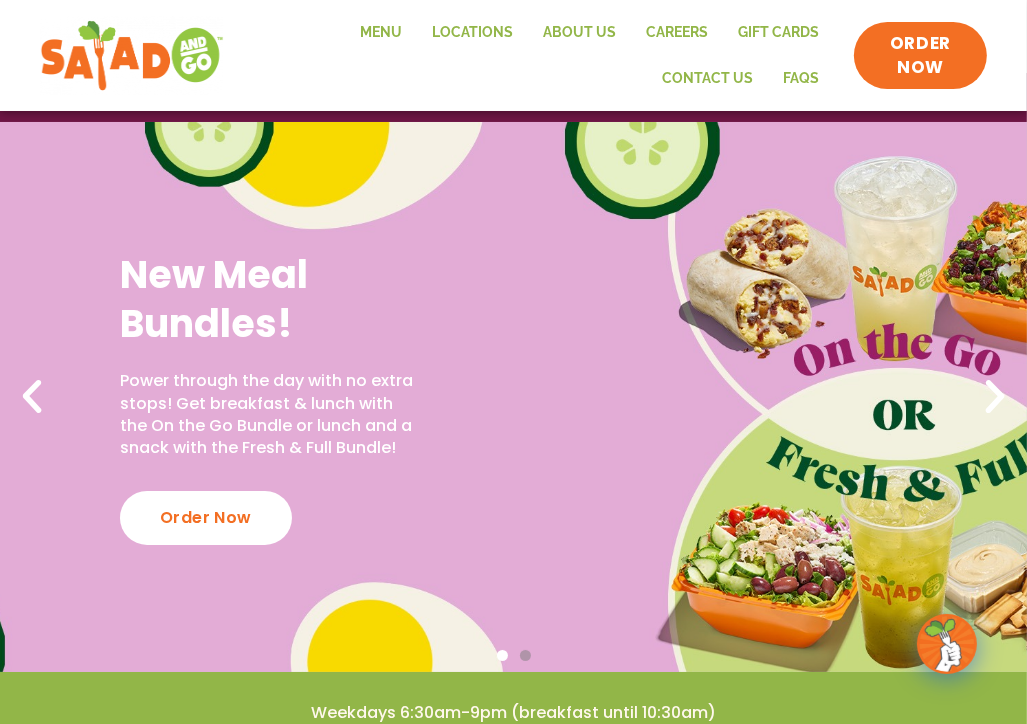scroll, scrollTop: 0, scrollLeft: 0, axis: both 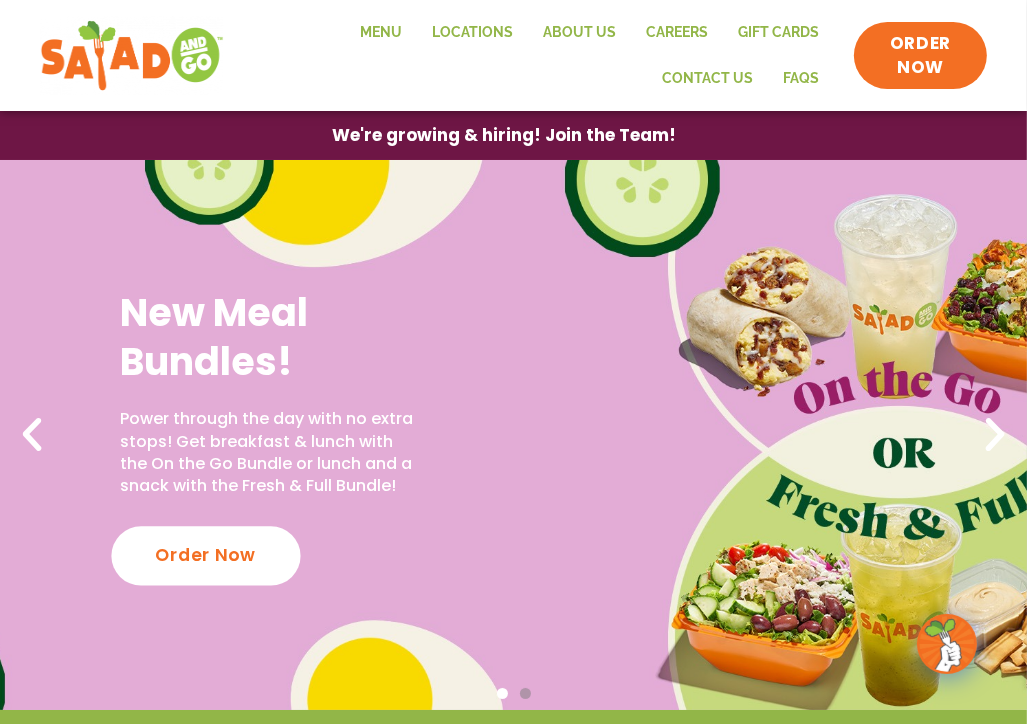 click on "Order Now" at bounding box center (205, 555) 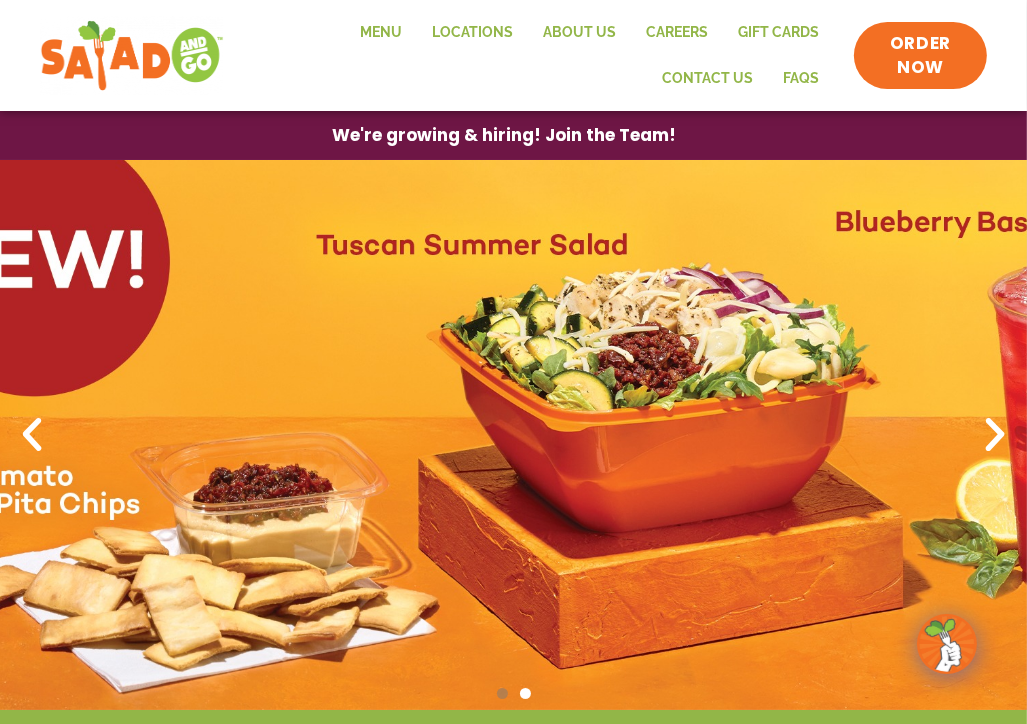 click at bounding box center [513, 435] 